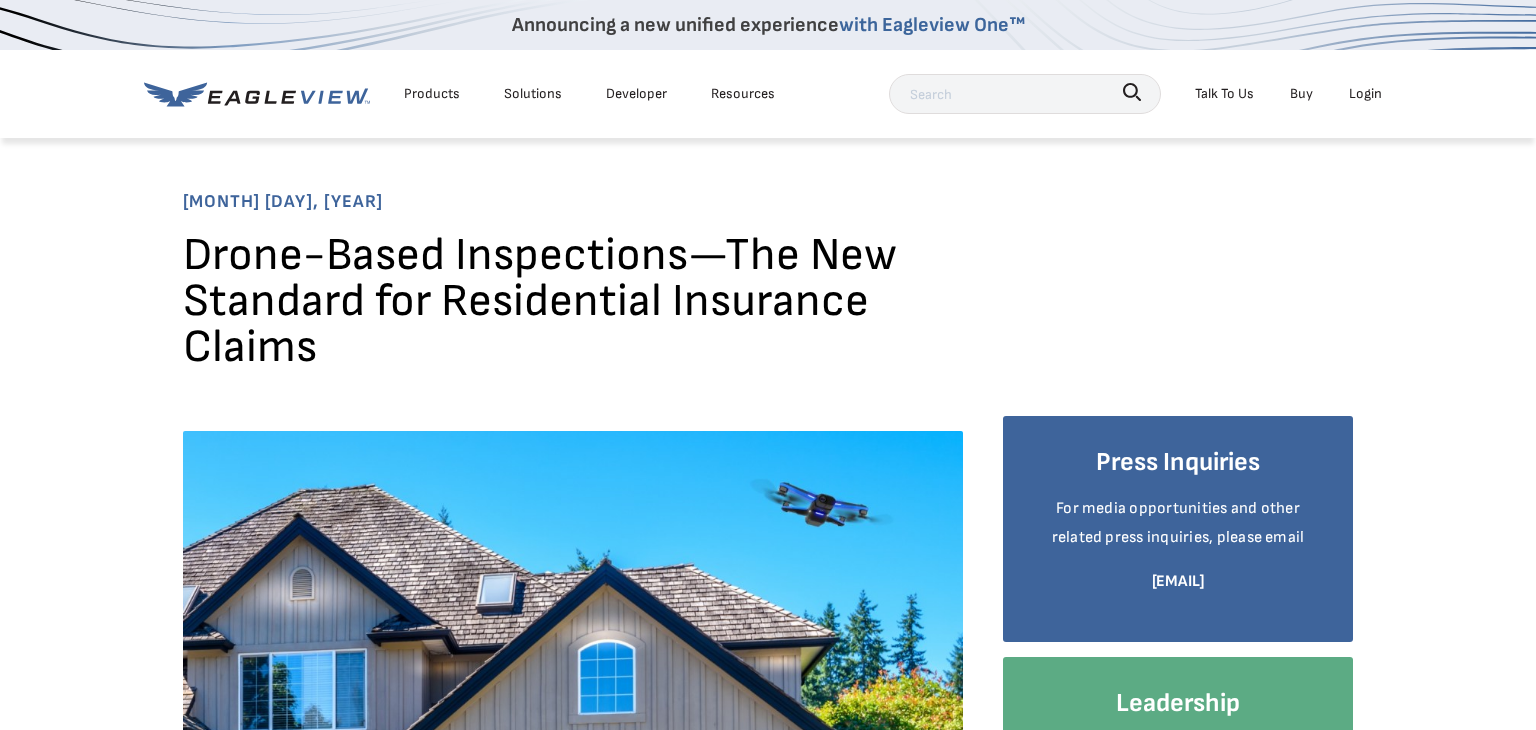 scroll, scrollTop: 0, scrollLeft: 0, axis: both 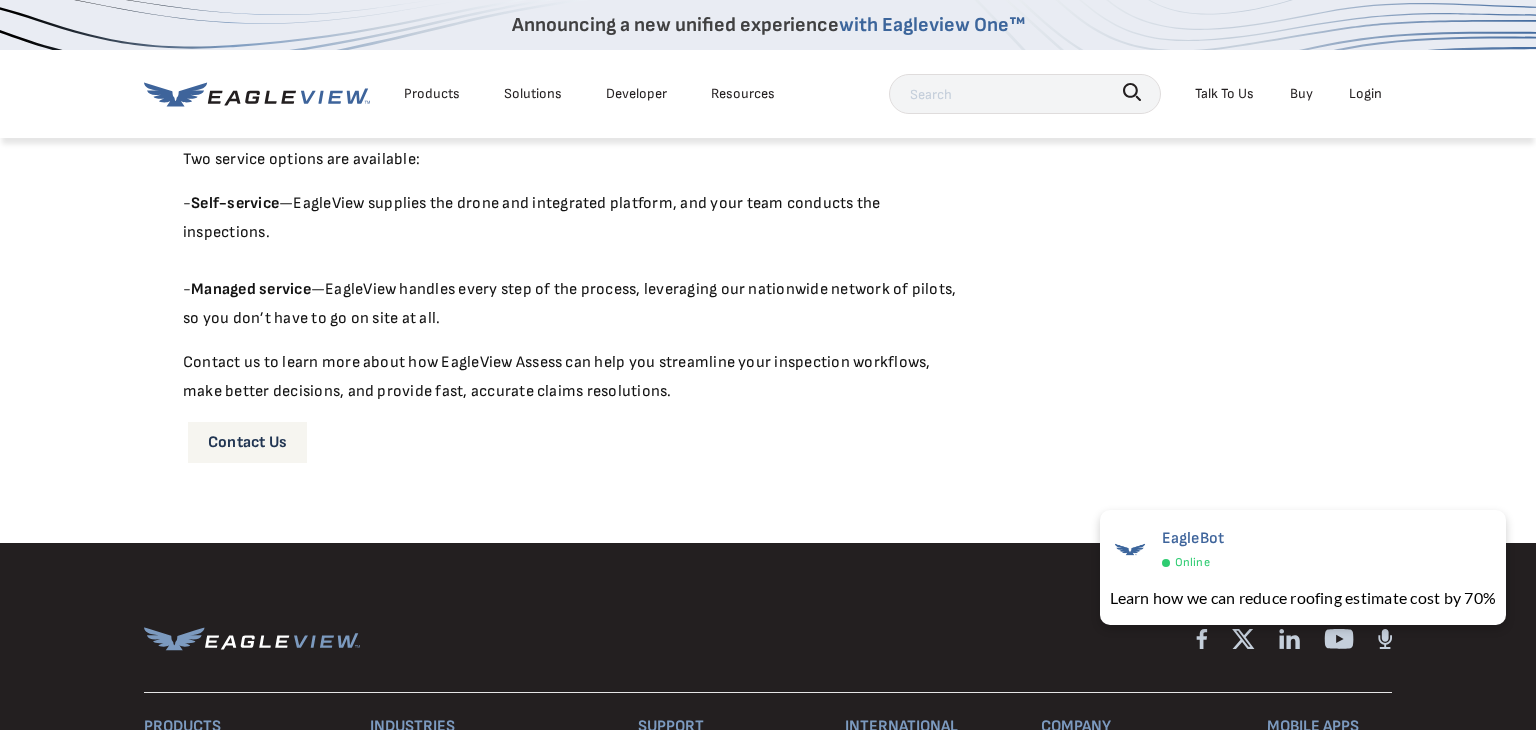 click on "Contact us" at bounding box center (247, 442) 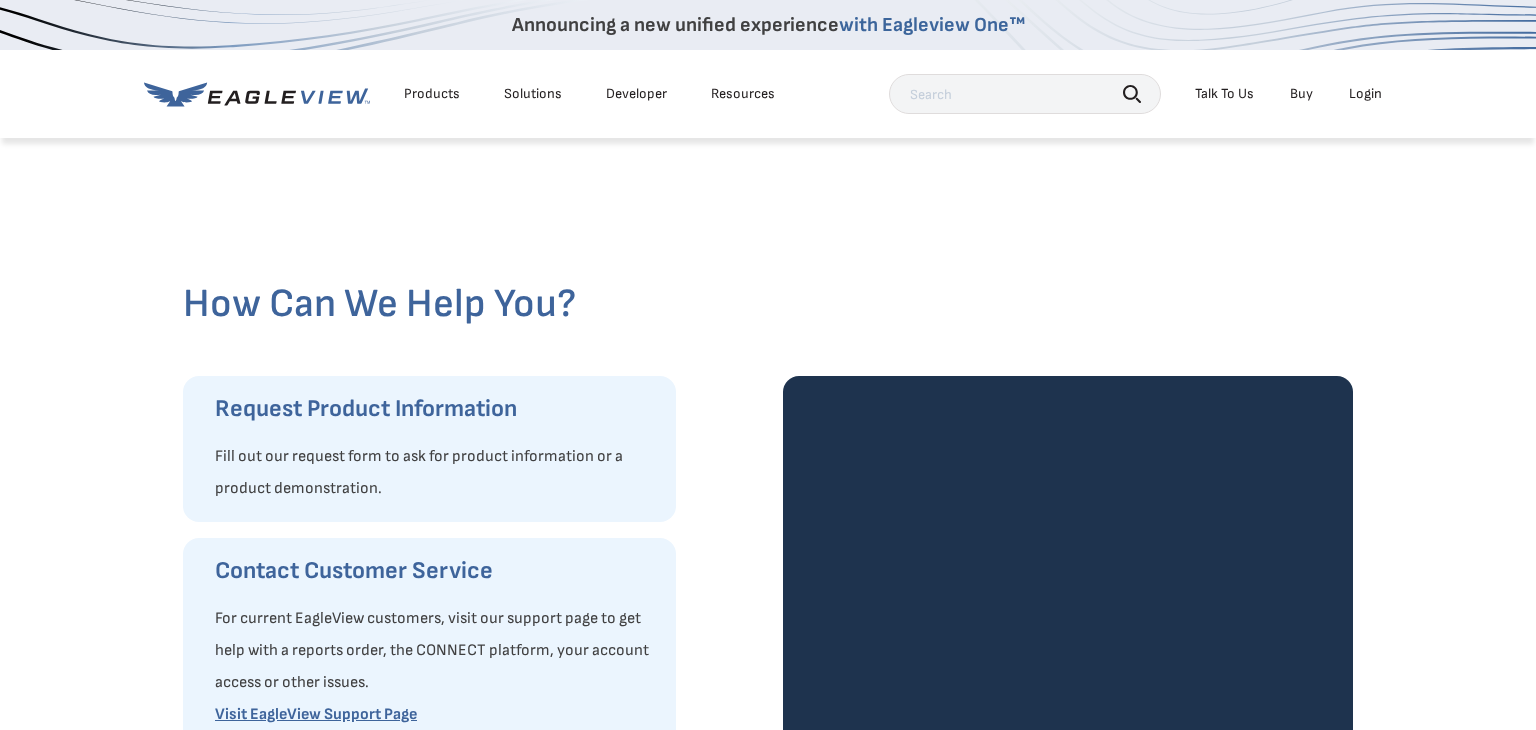 scroll, scrollTop: 0, scrollLeft: 0, axis: both 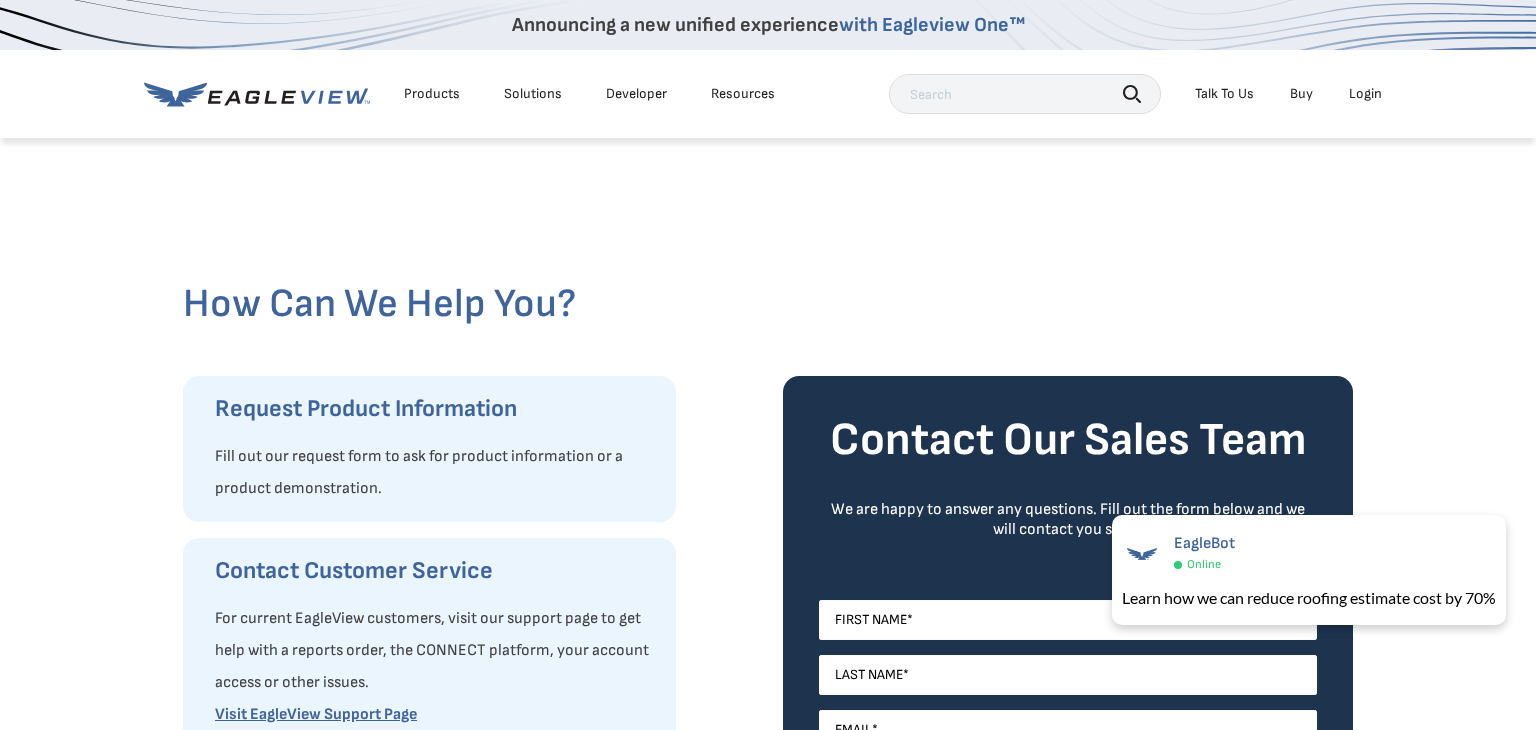 click on "Buy" at bounding box center [1301, 94] 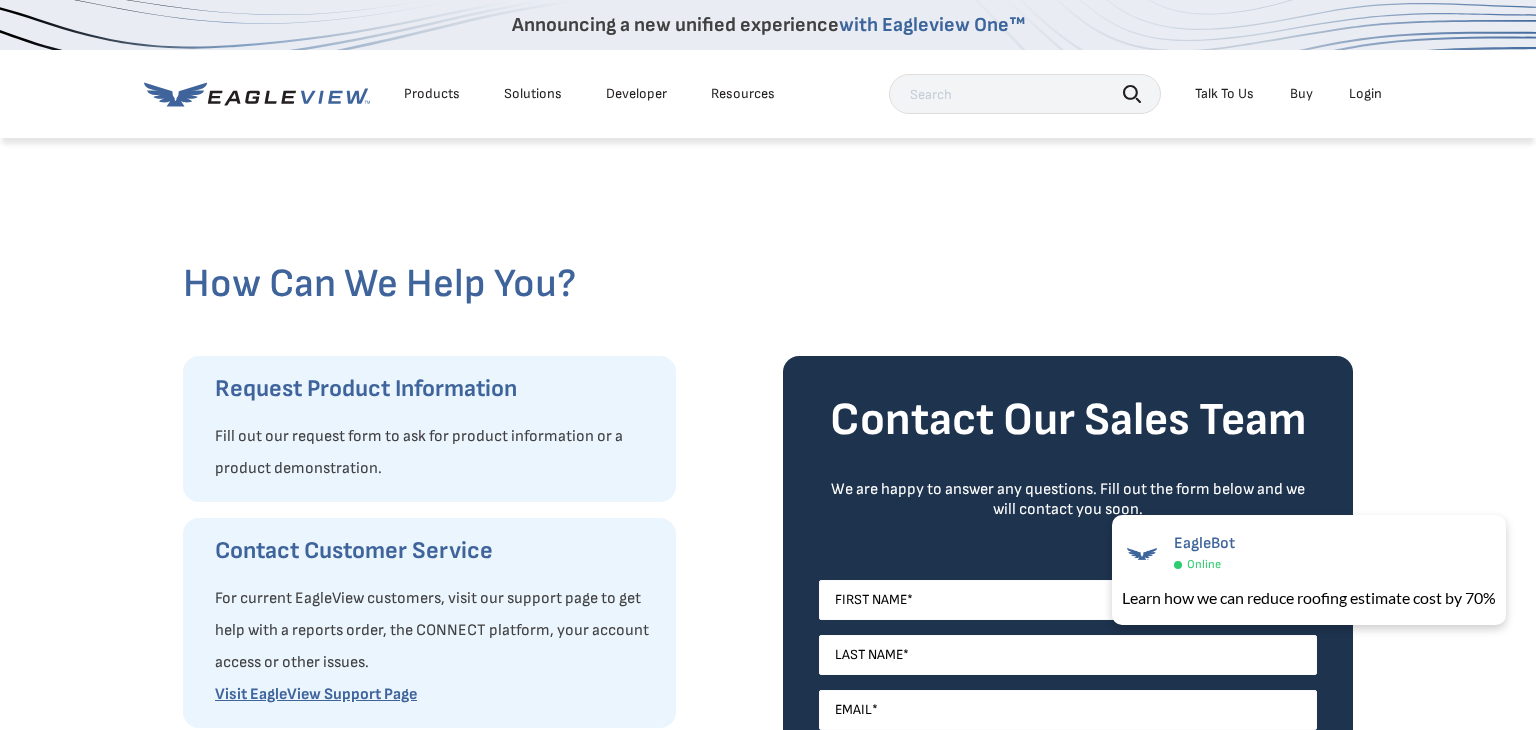scroll, scrollTop: 25, scrollLeft: 0, axis: vertical 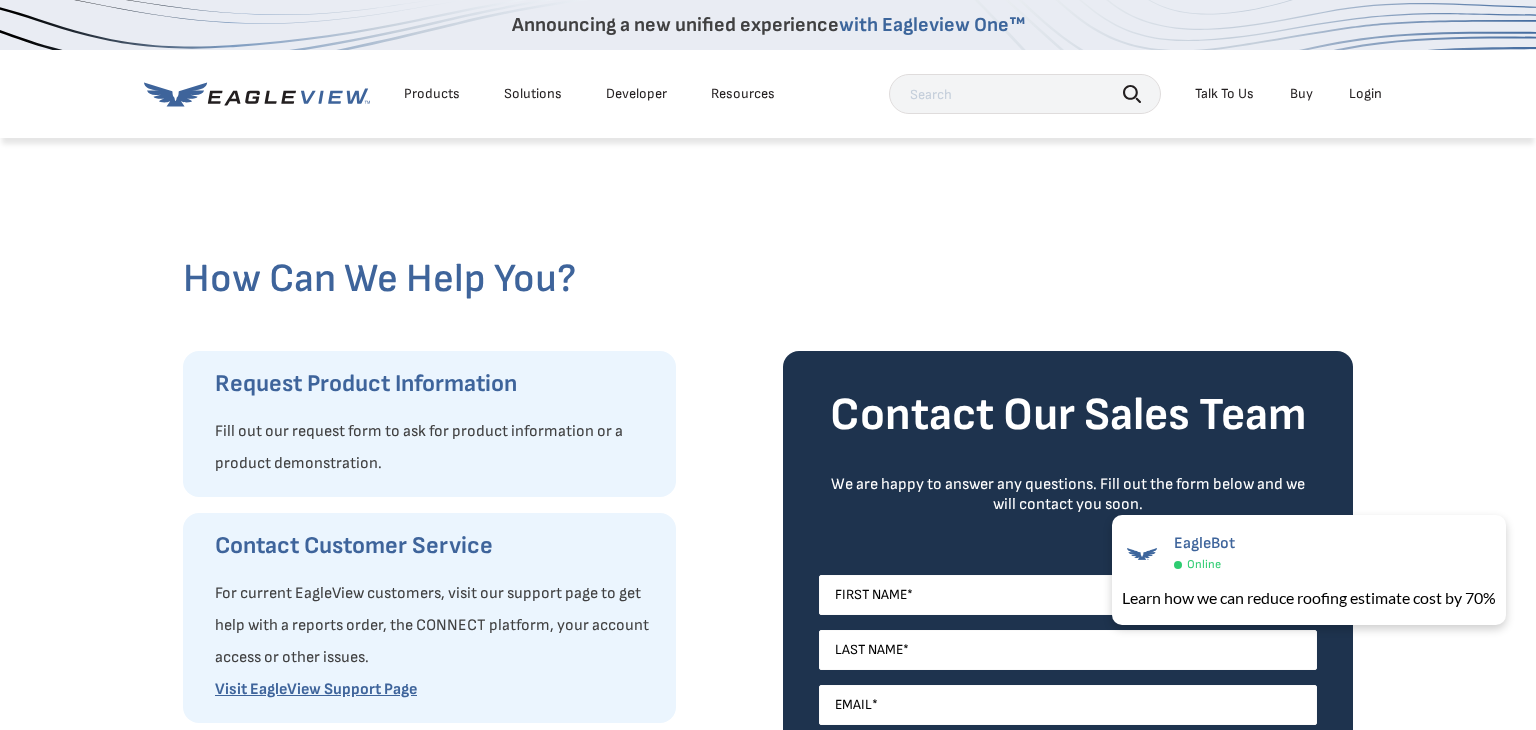 click on "Products" at bounding box center (432, 94) 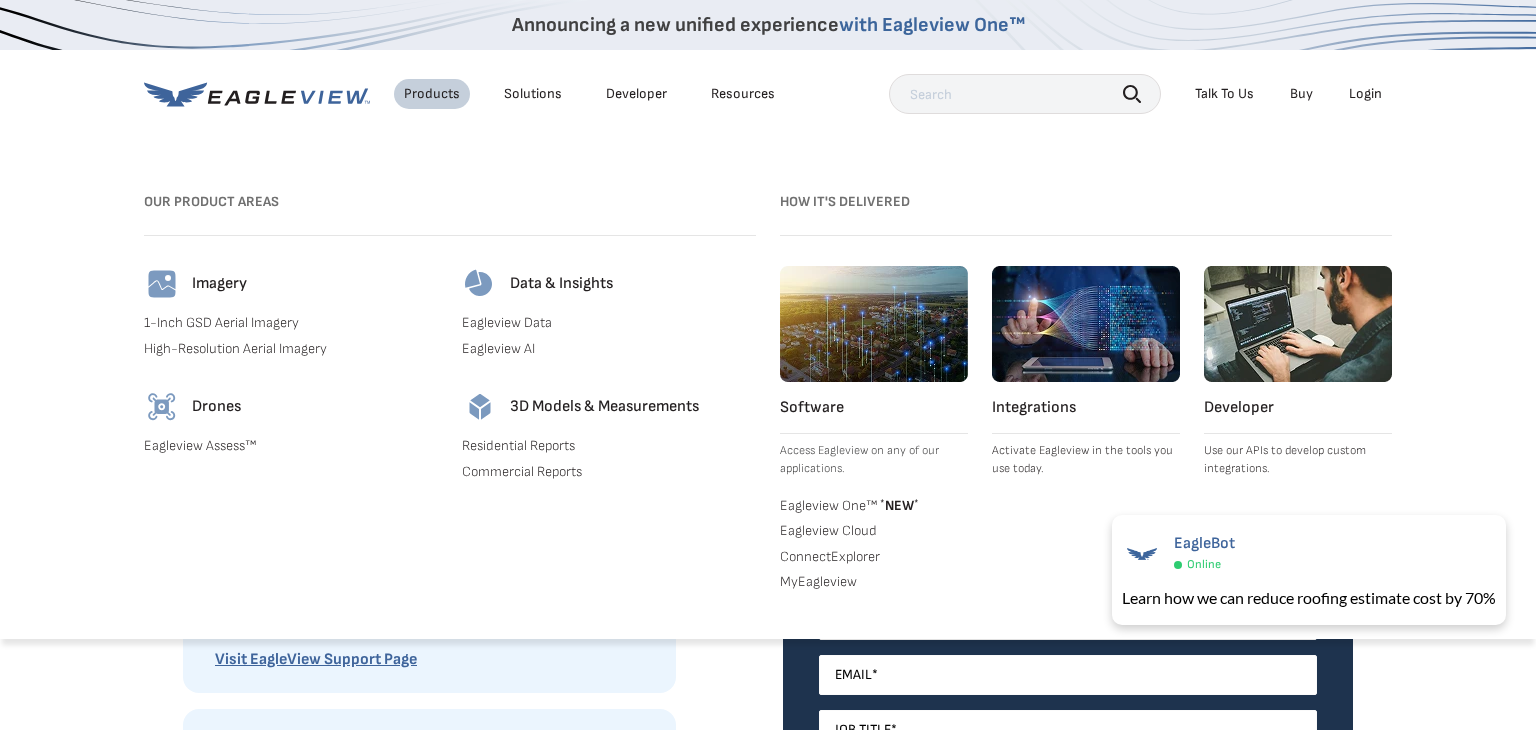 scroll, scrollTop: 59, scrollLeft: 0, axis: vertical 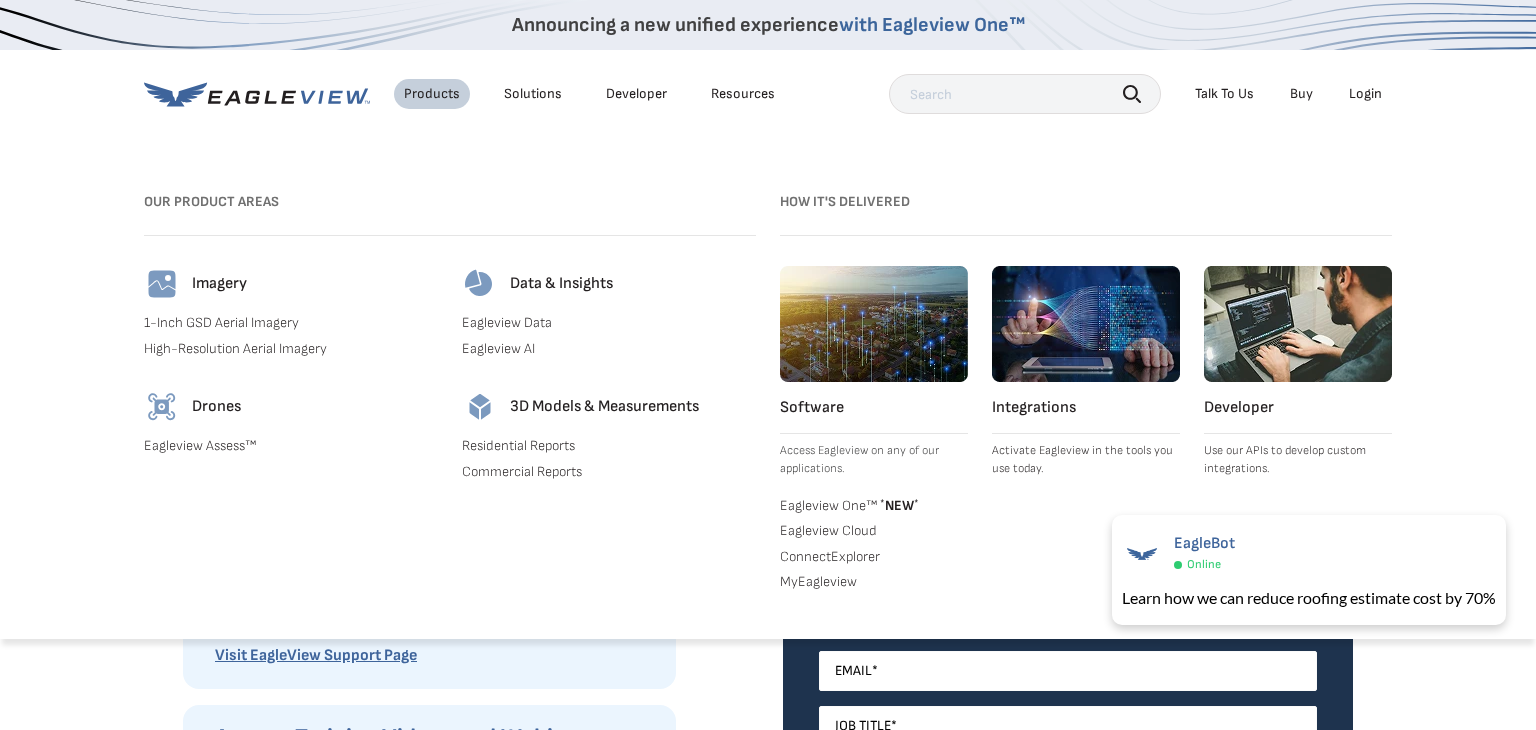 click on "Drones" at bounding box center [216, 407] 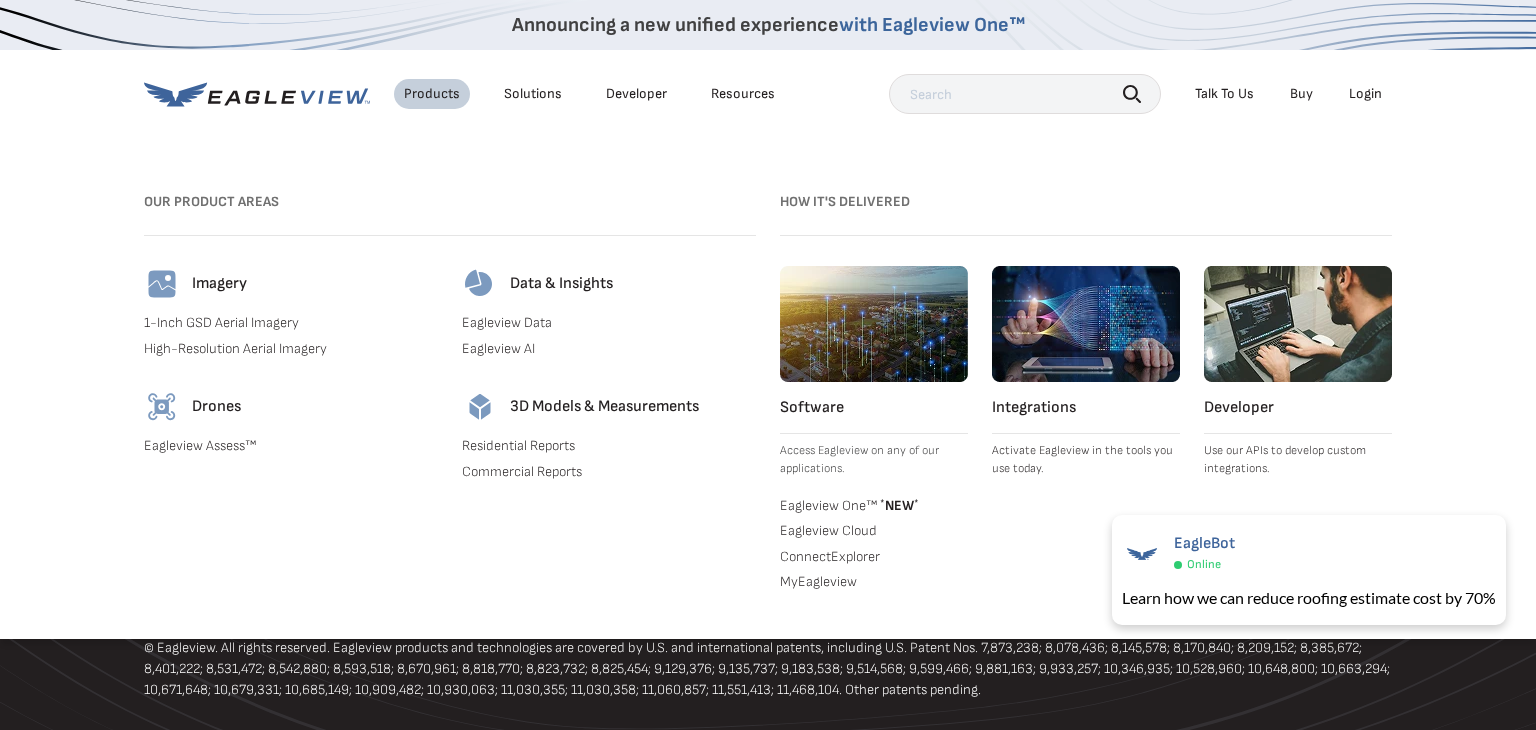scroll, scrollTop: 2468, scrollLeft: 0, axis: vertical 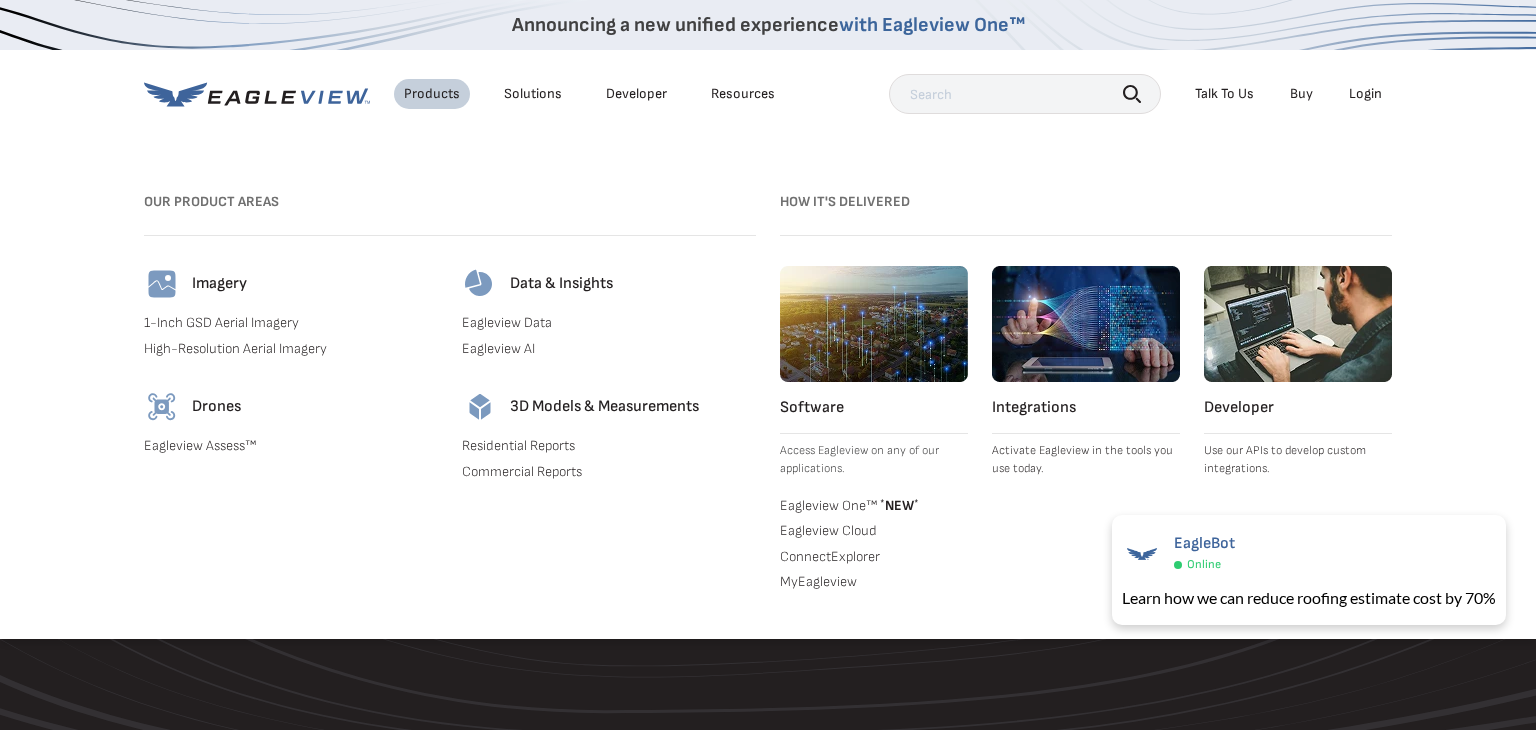 click at bounding box center [162, 407] 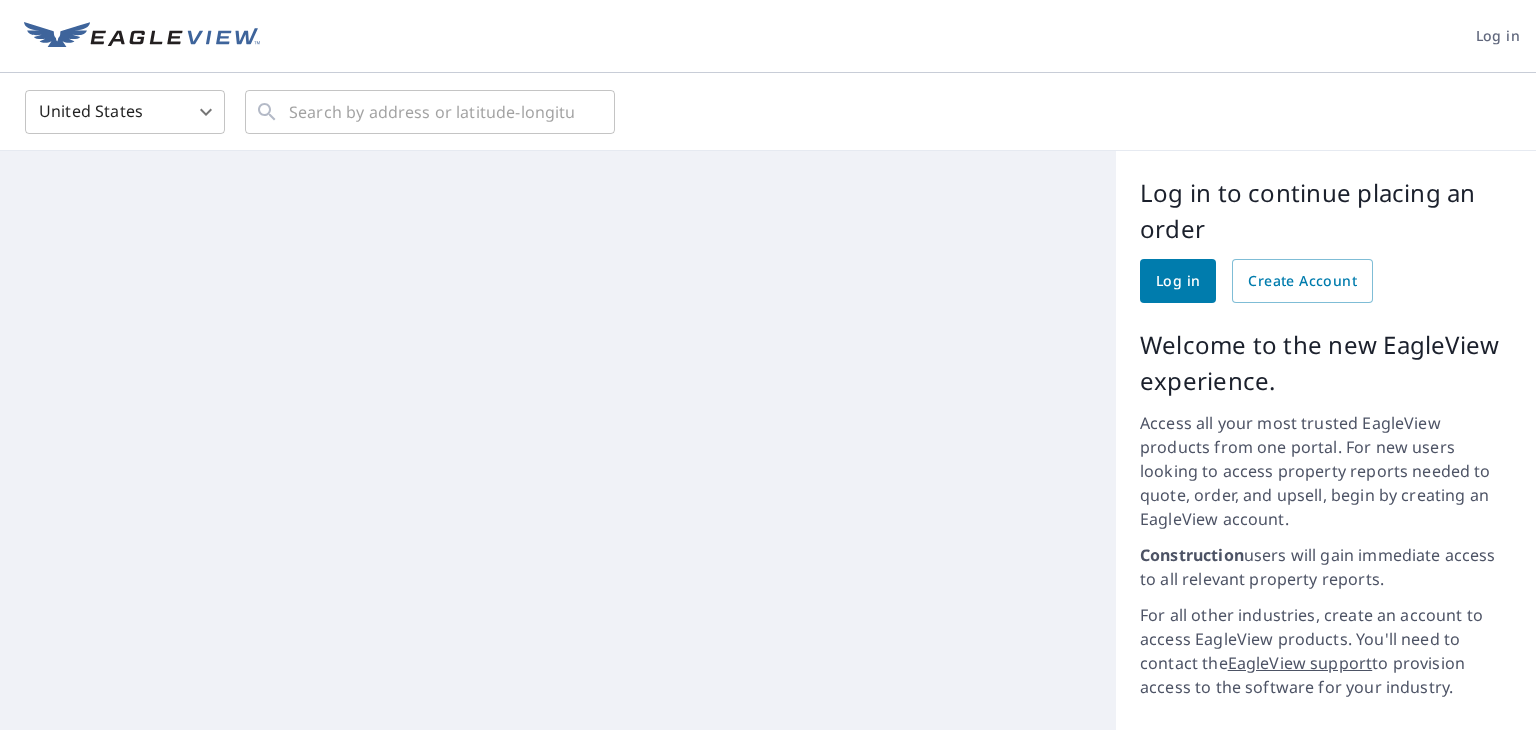 scroll, scrollTop: 0, scrollLeft: 0, axis: both 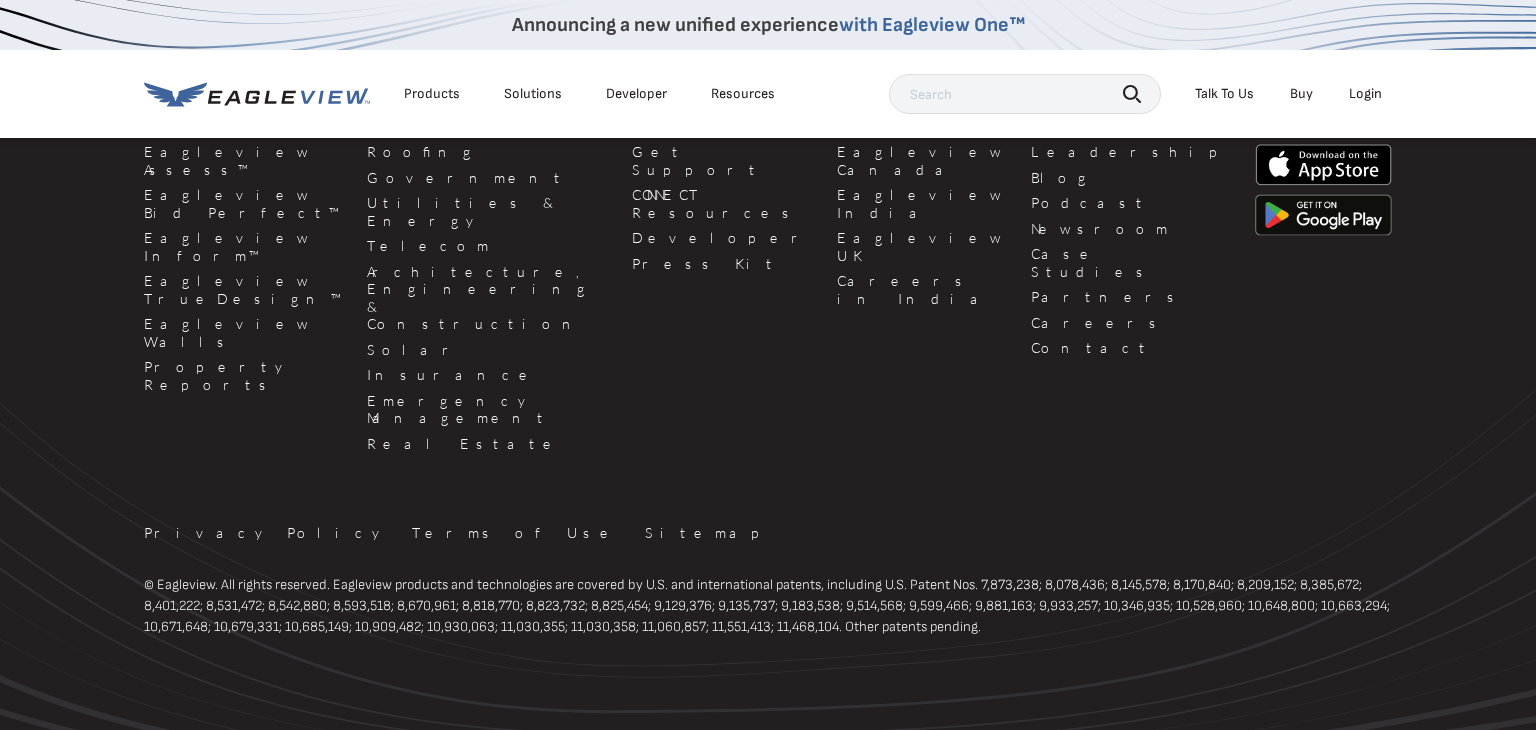click on "Products" at bounding box center (432, 94) 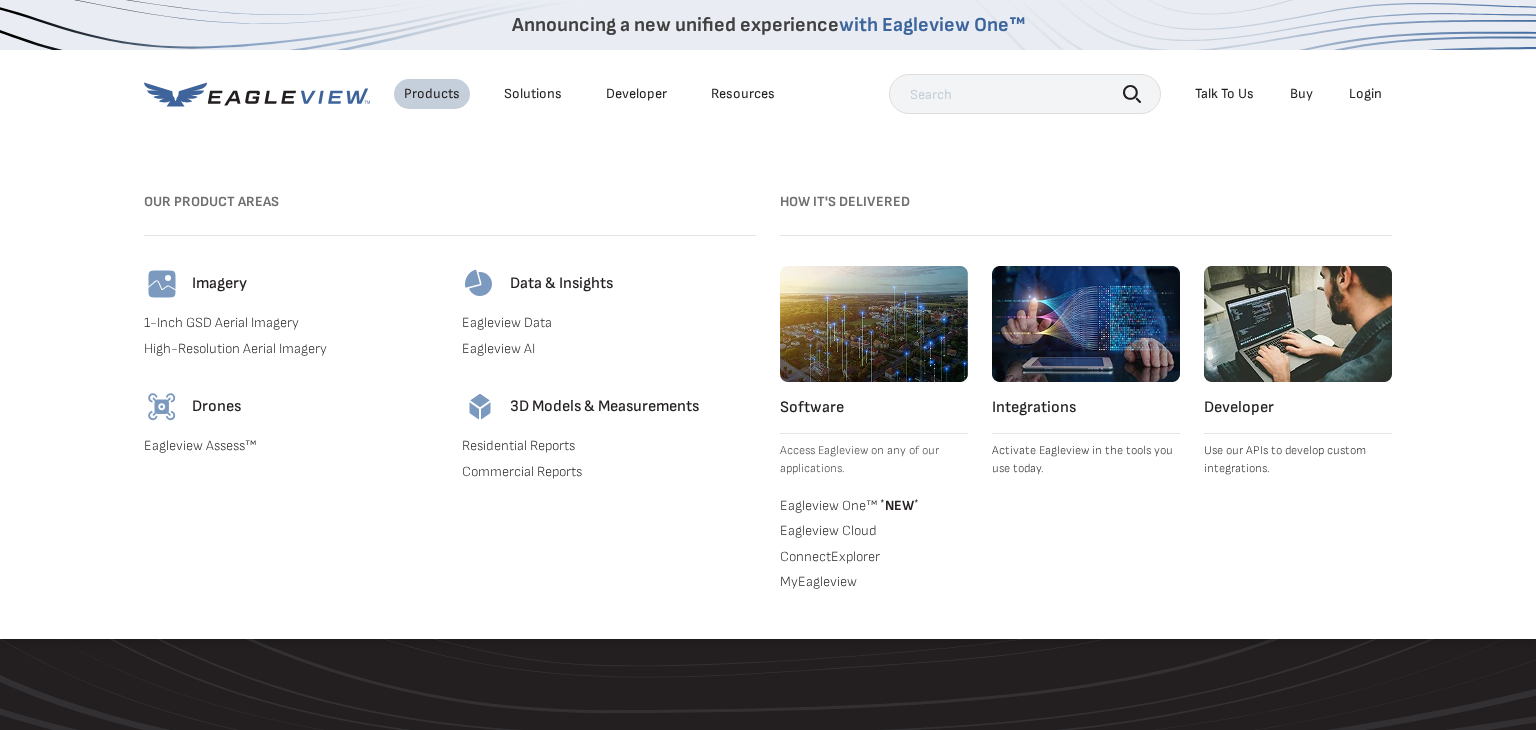 click on "Eagleview Assess™" at bounding box center [291, 446] 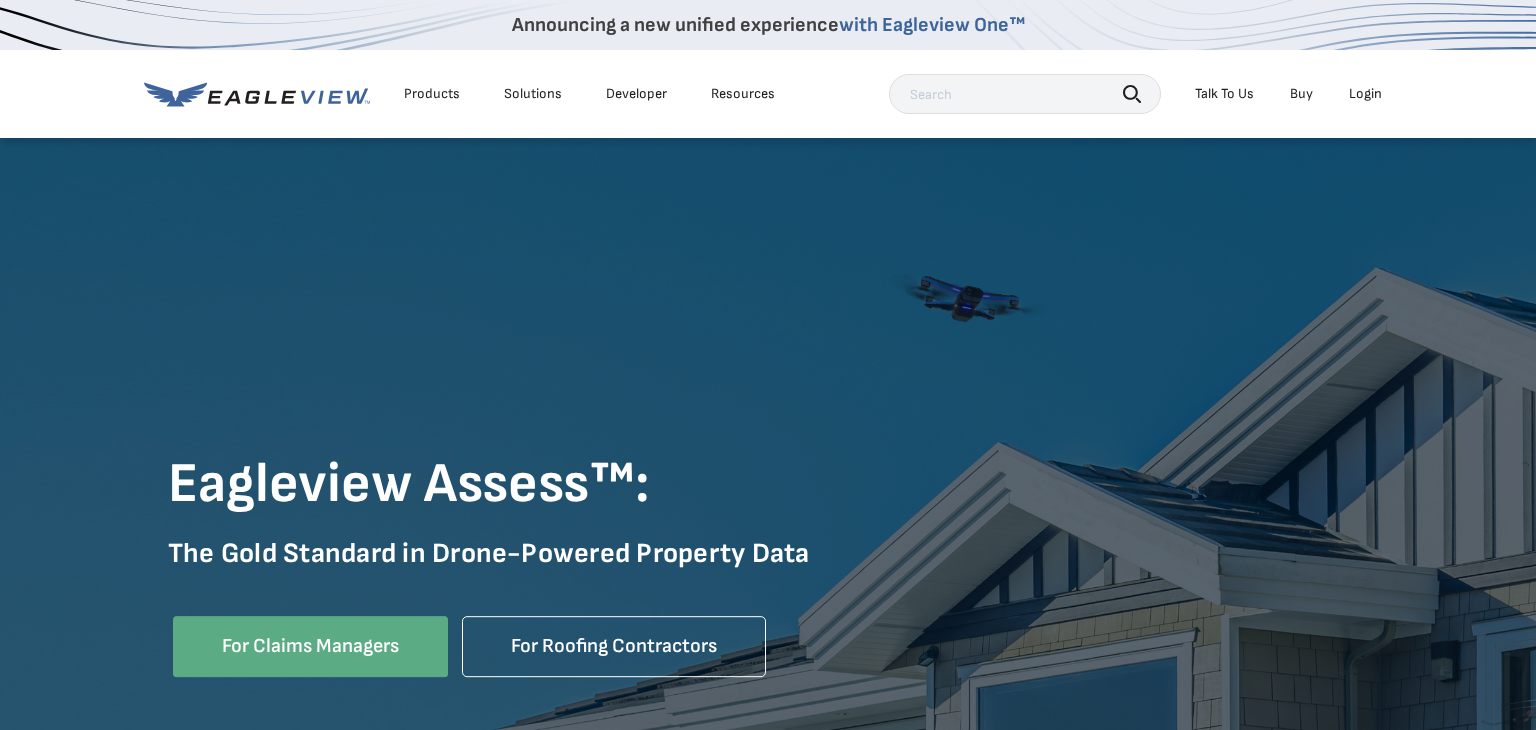 scroll, scrollTop: 0, scrollLeft: 0, axis: both 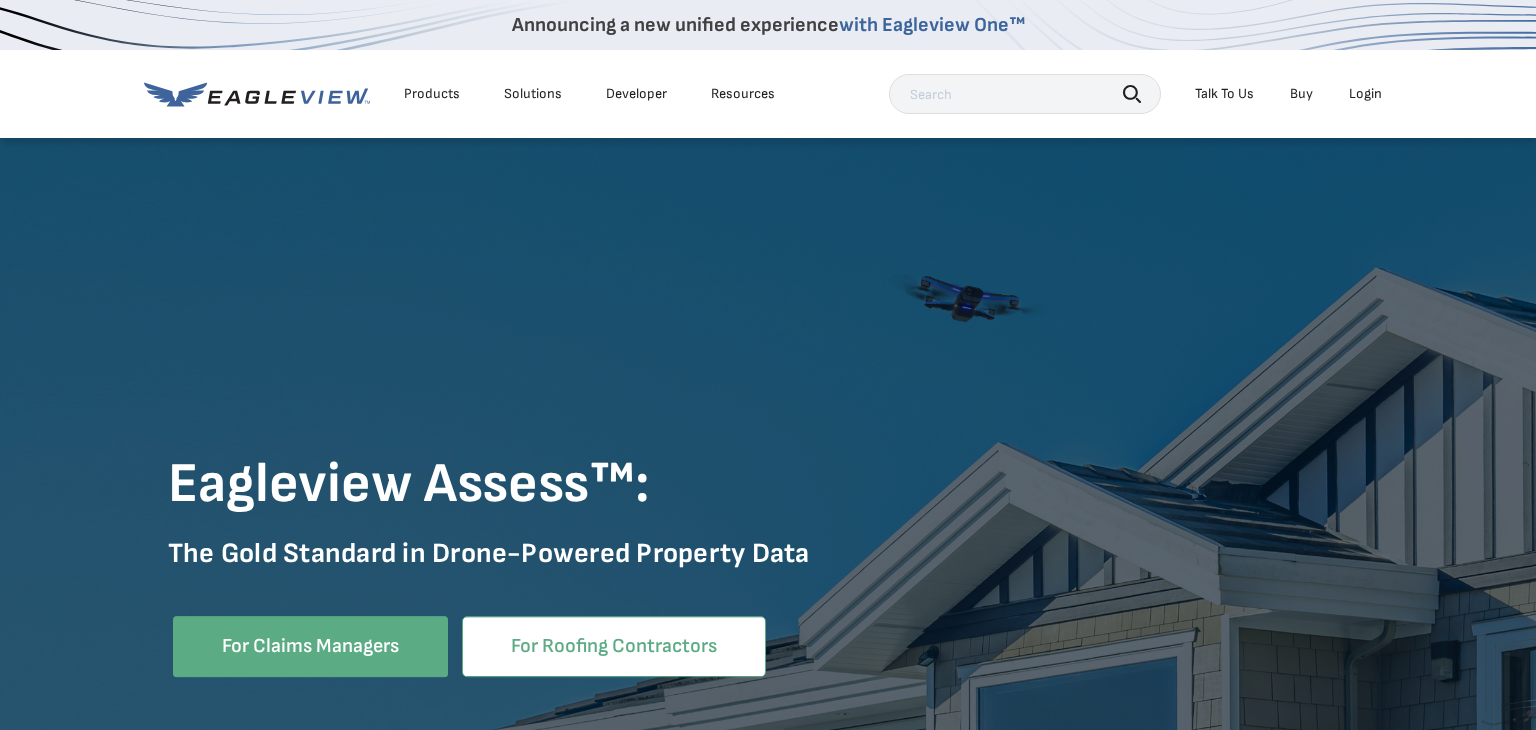 click on "For Roofing Contractors" at bounding box center (614, 646) 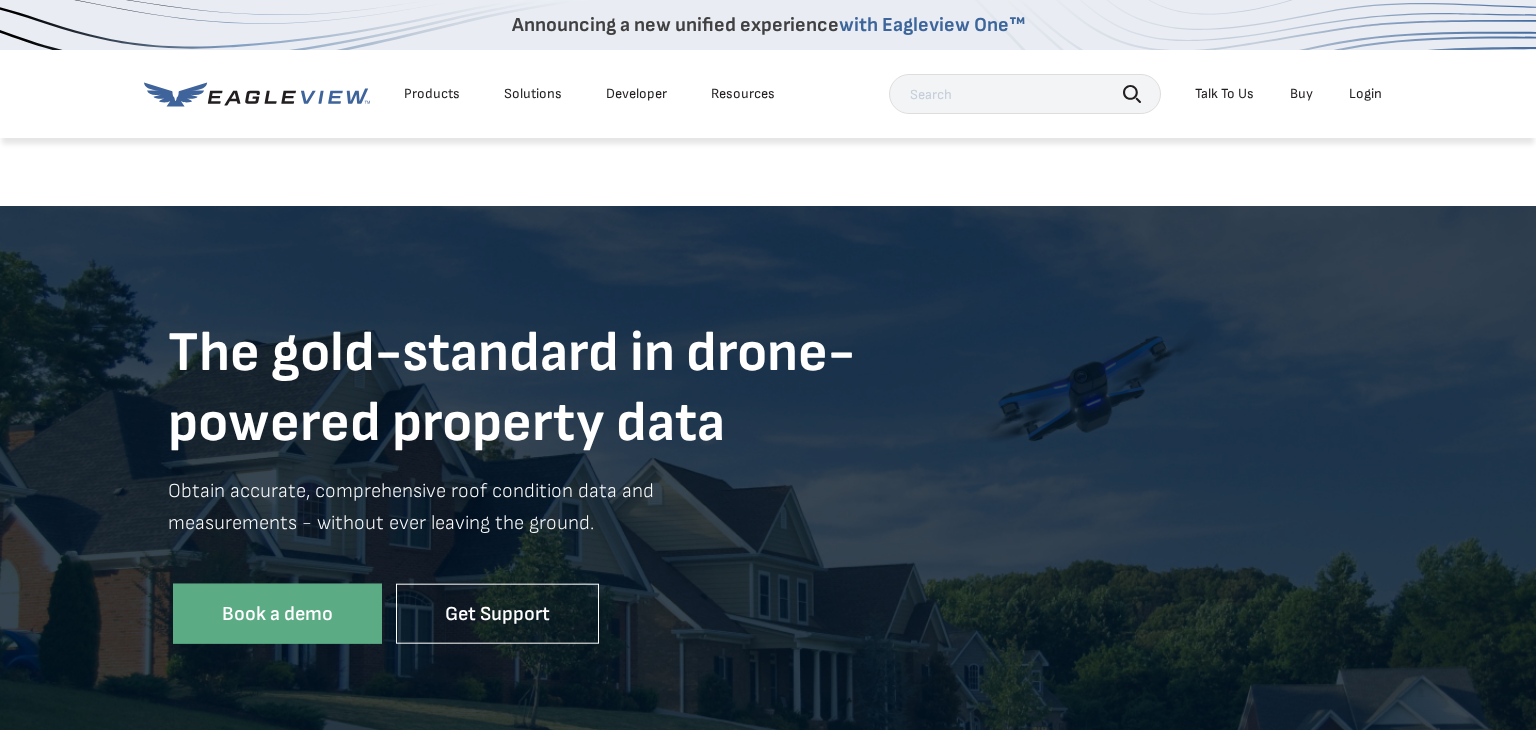 scroll, scrollTop: 0, scrollLeft: 0, axis: both 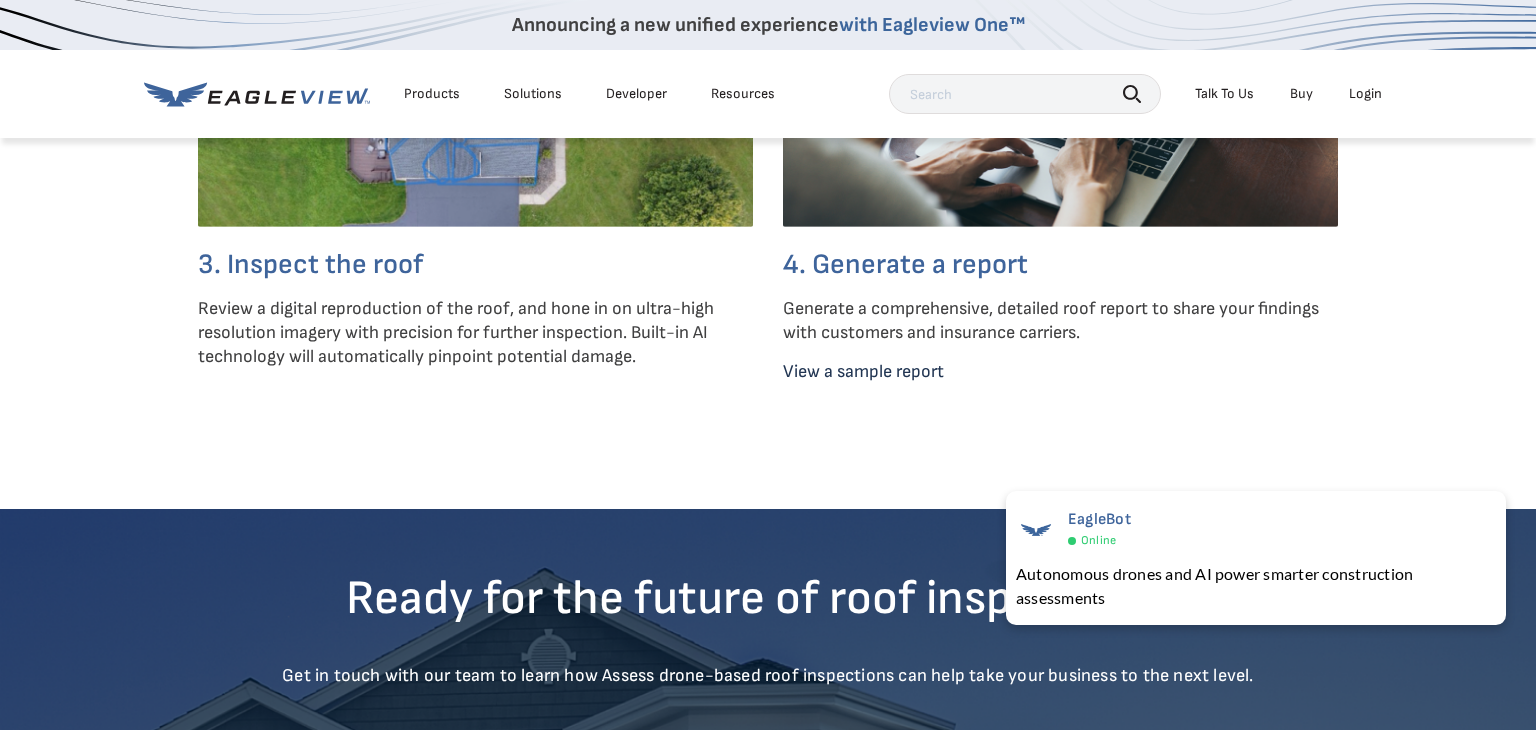 click on "View a sample report" at bounding box center (863, 371) 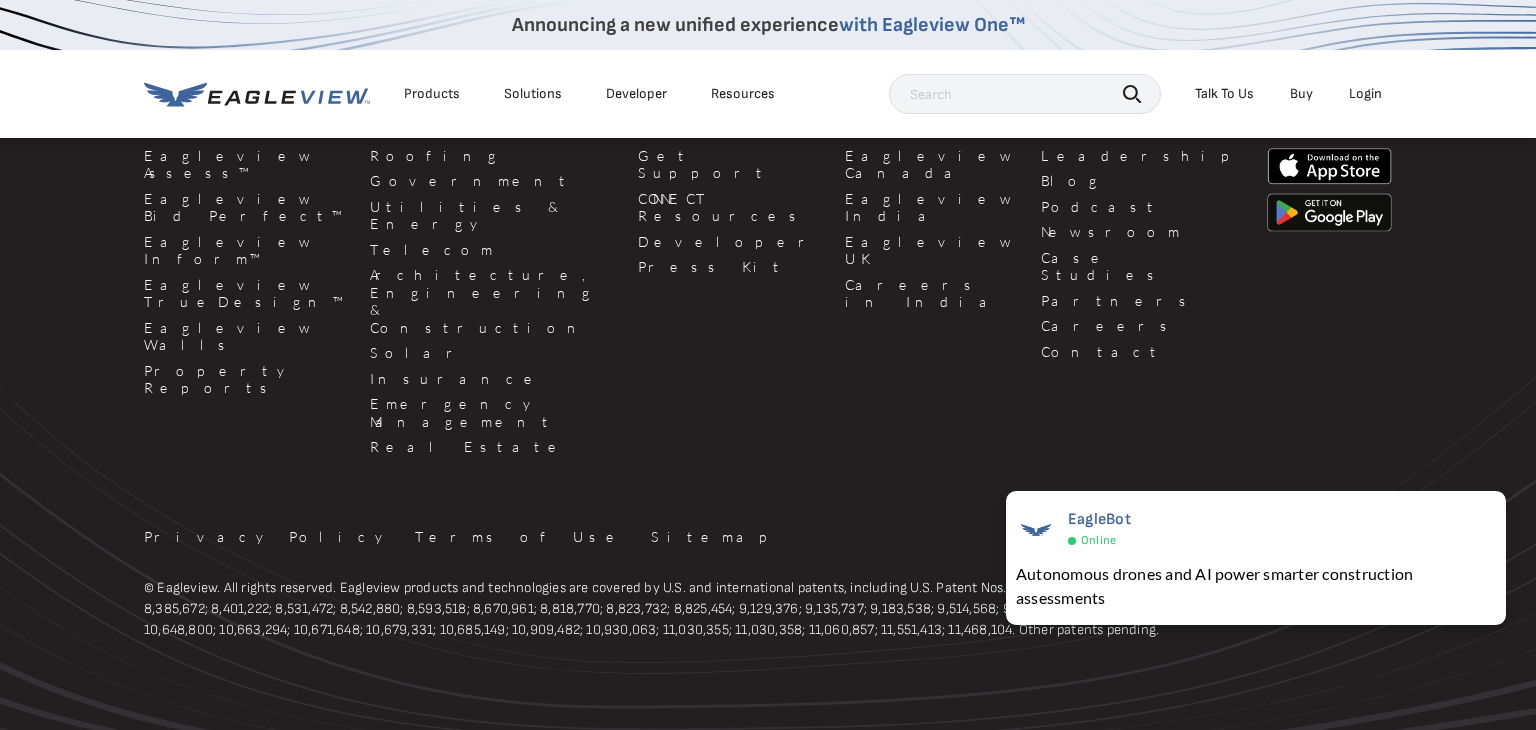 scroll, scrollTop: 6470, scrollLeft: 0, axis: vertical 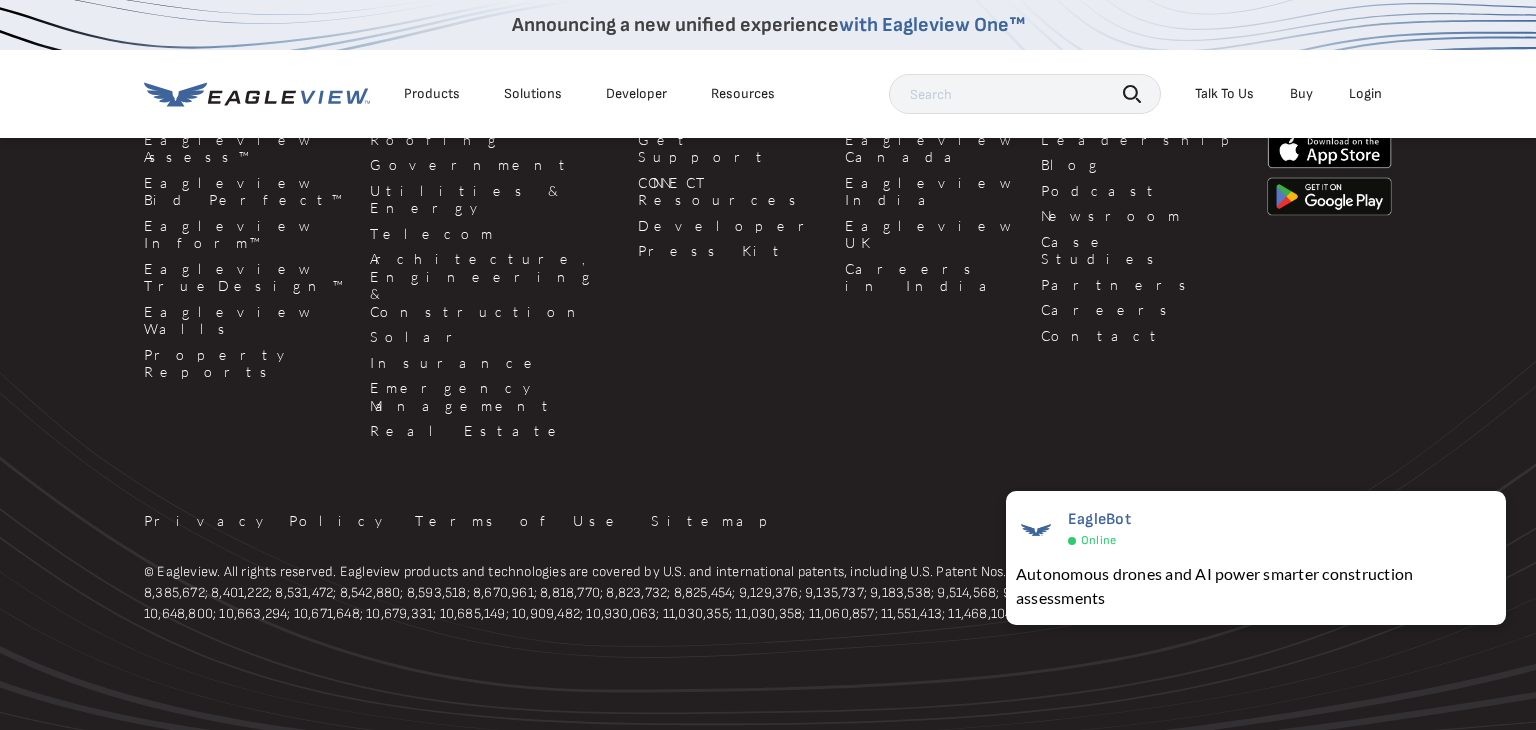 click on "EagleBot Online" at bounding box center [1099, 529] 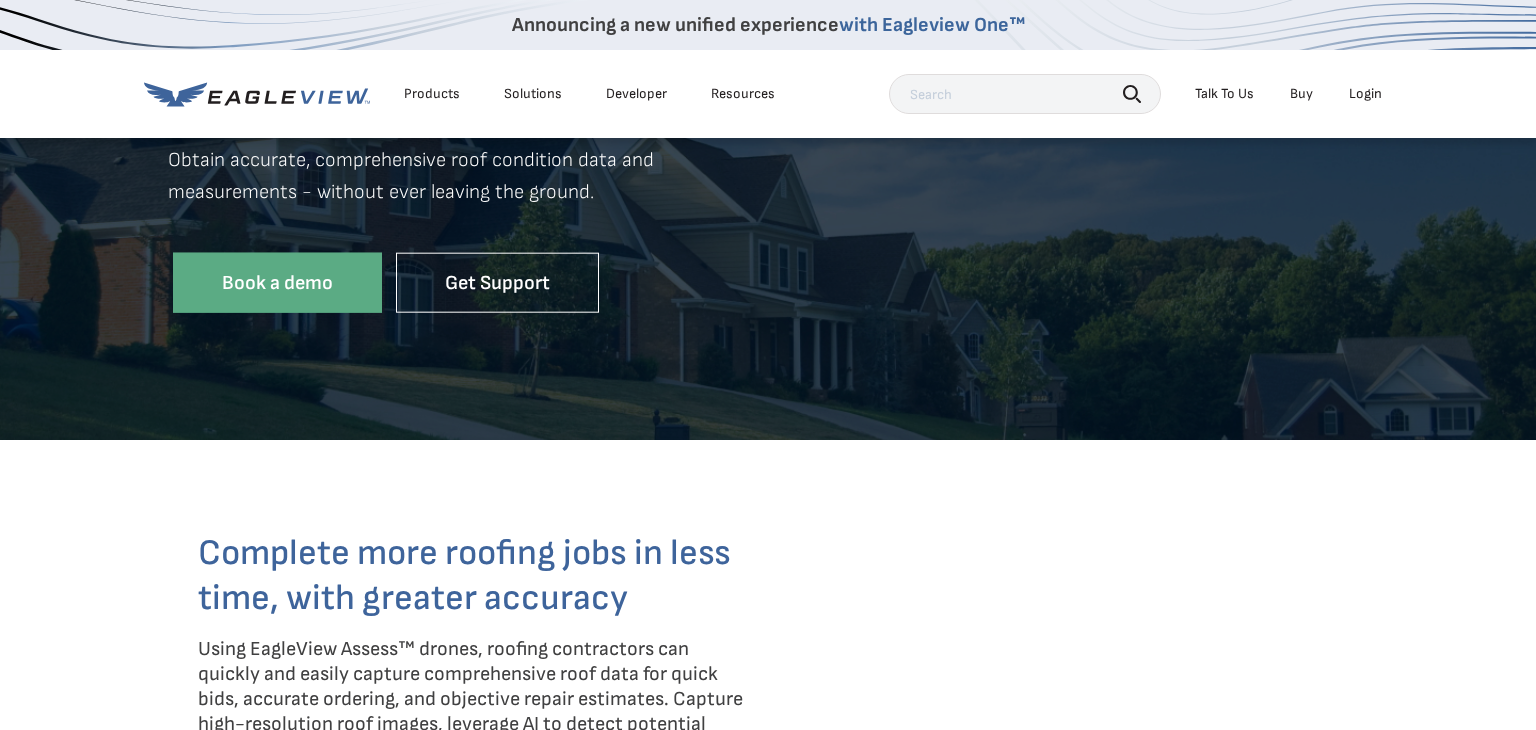 scroll, scrollTop: 0, scrollLeft: 0, axis: both 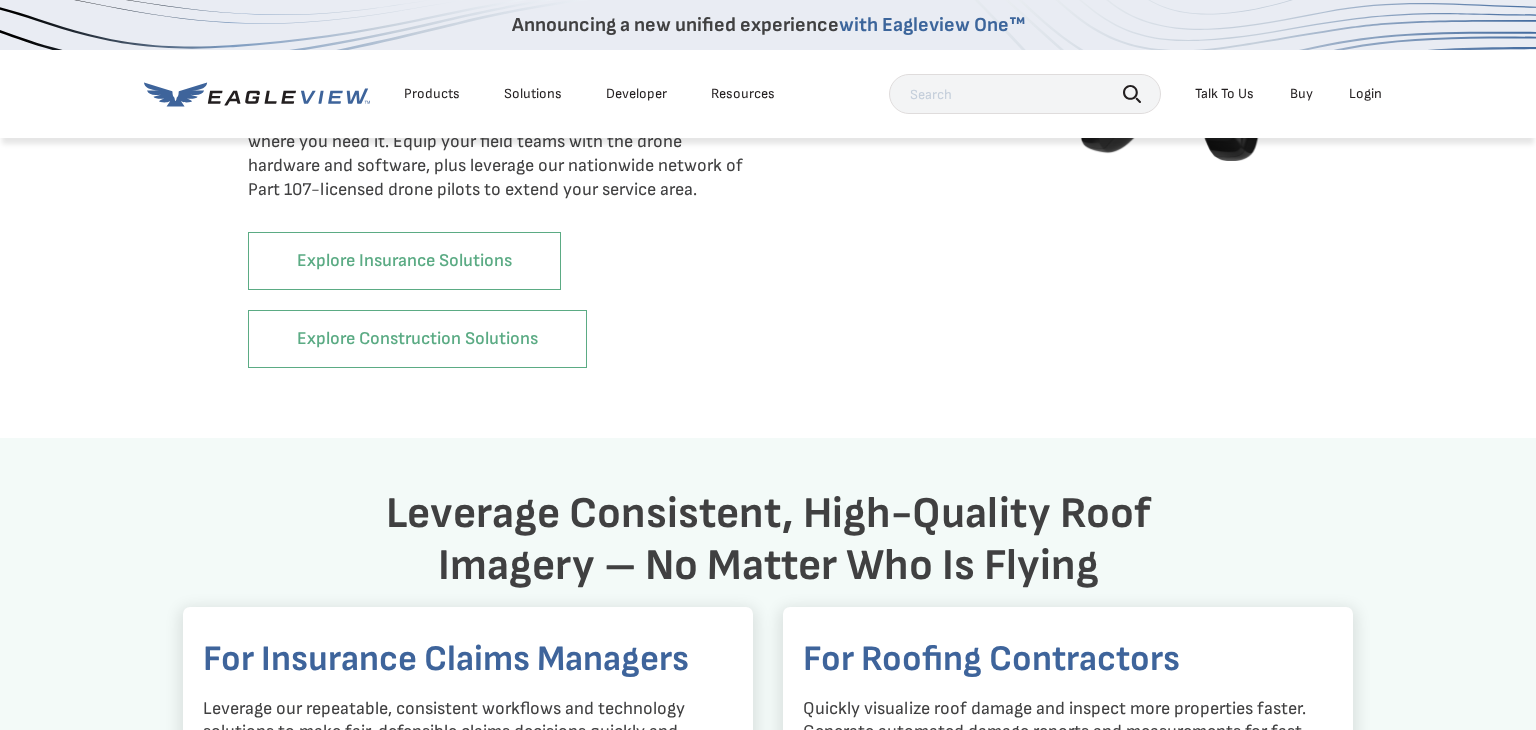 click on "Explore Insurance Solutions" at bounding box center [404, 261] 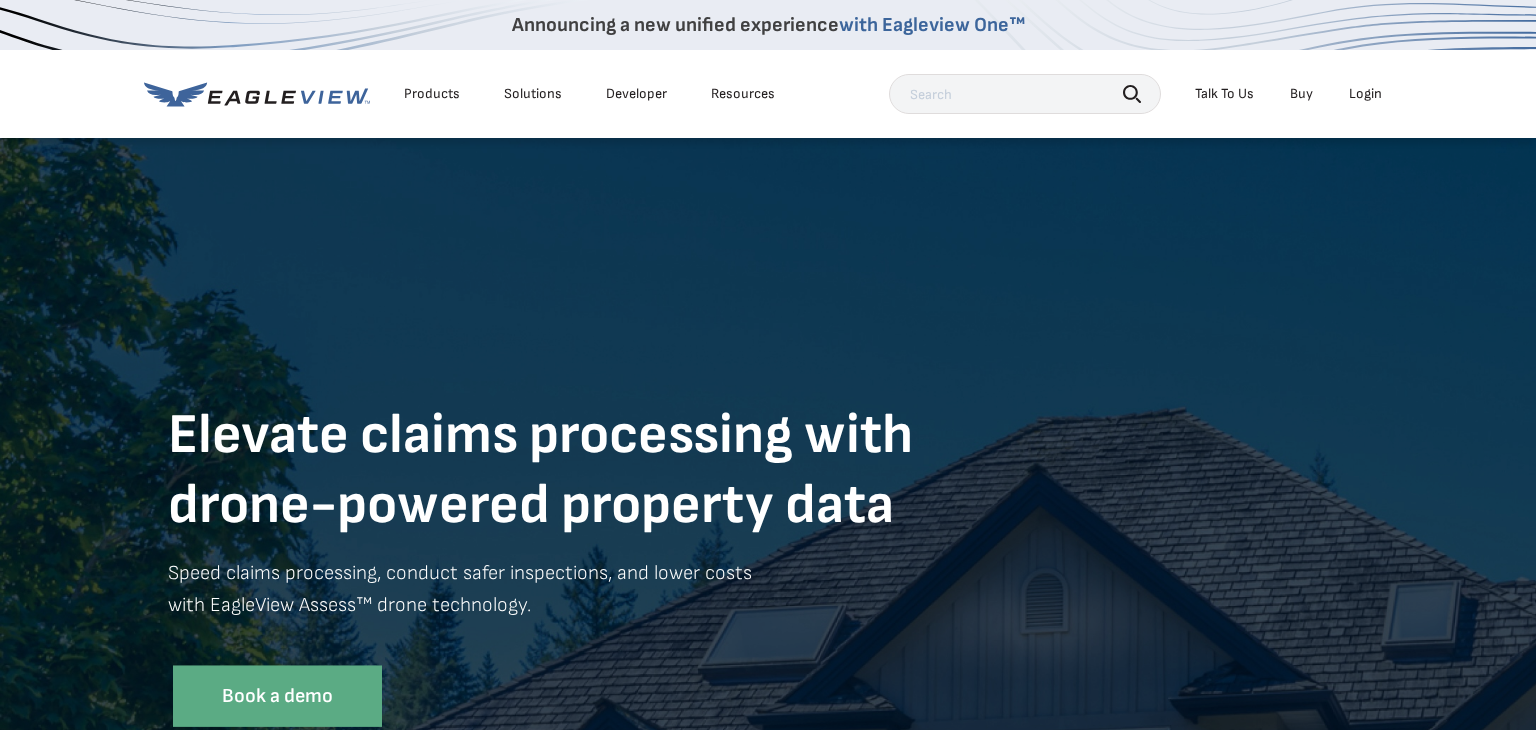scroll, scrollTop: 0, scrollLeft: 0, axis: both 